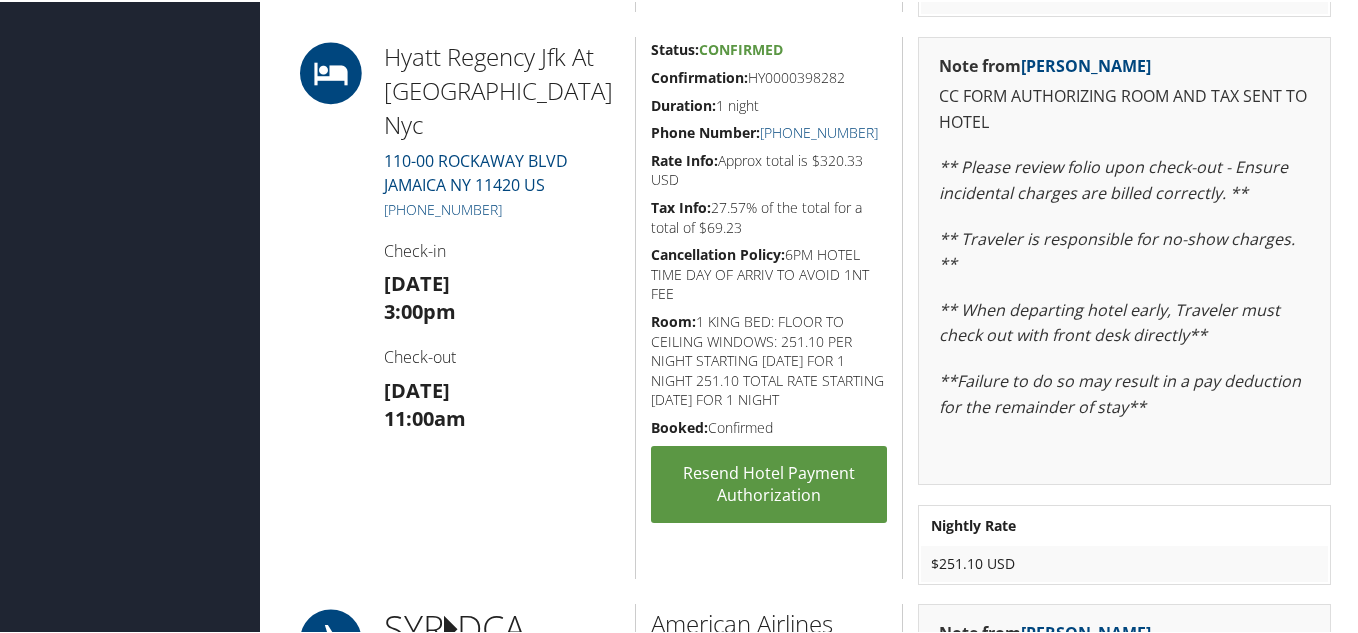 scroll, scrollTop: 1800, scrollLeft: 0, axis: vertical 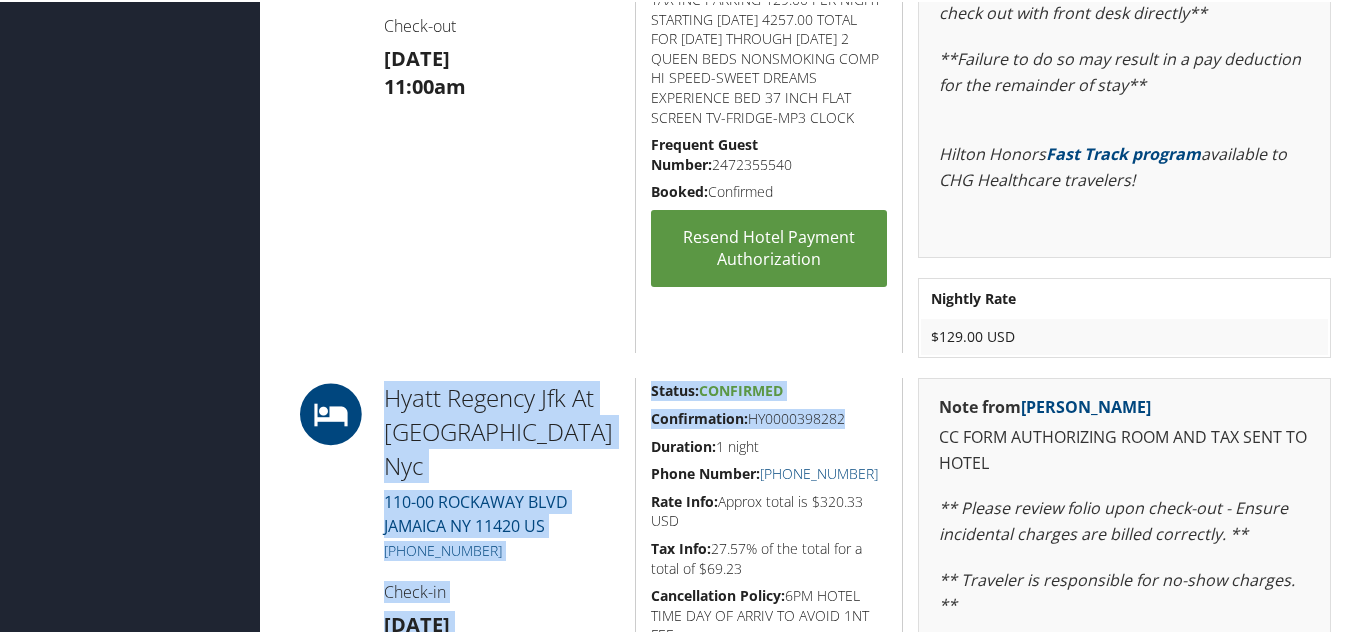 drag, startPoint x: 339, startPoint y: 384, endPoint x: 748, endPoint y: 309, distance: 415.81967 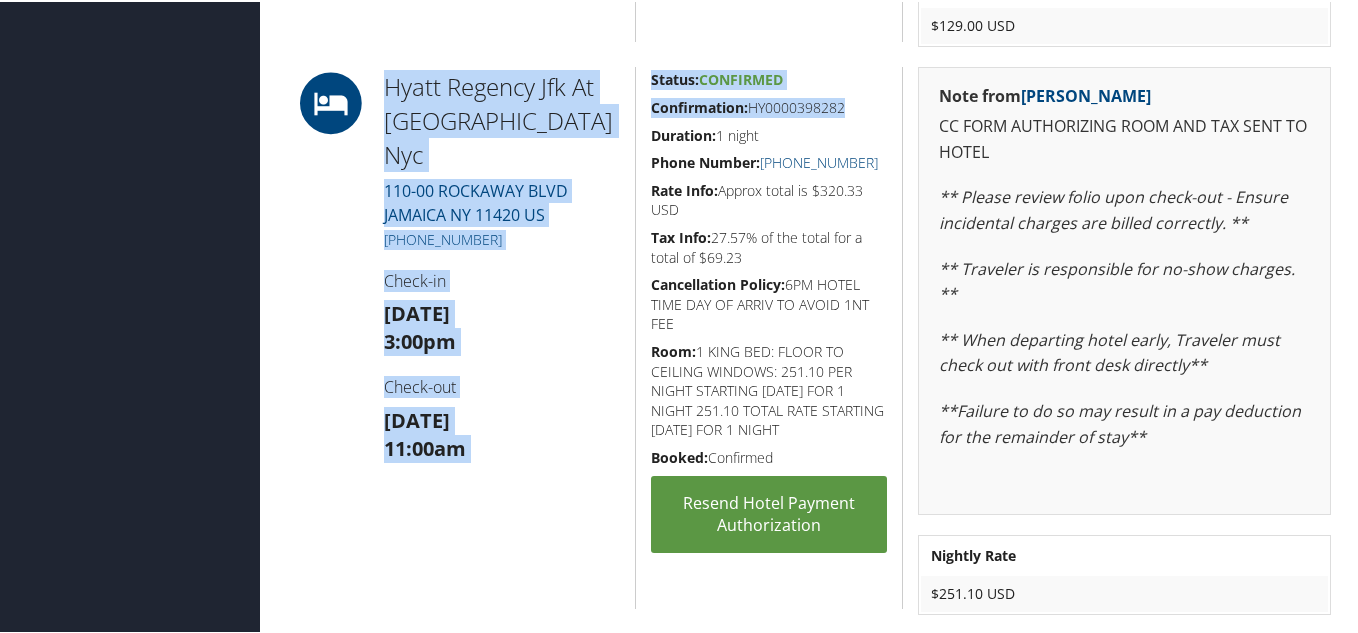 scroll, scrollTop: 1800, scrollLeft: 0, axis: vertical 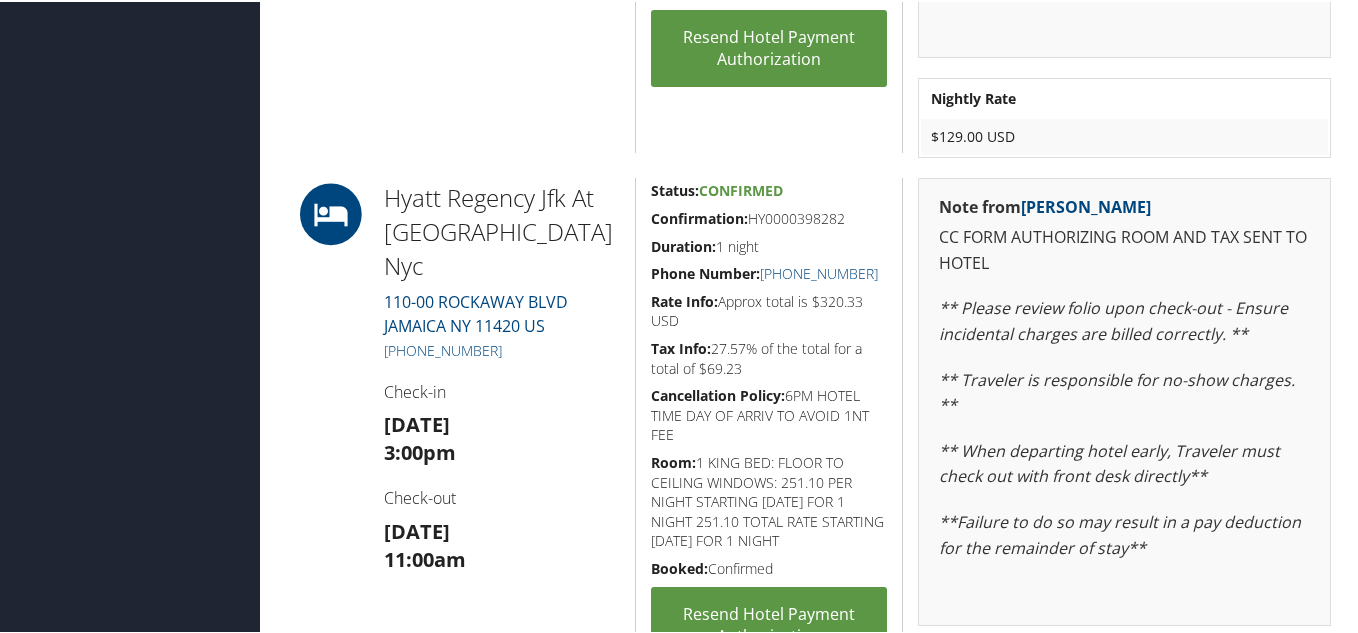 click on "Doubletree By Hilton Binghamton
[STREET_ADDRESS]
[PHONE_NUMBER]
Check-in
[DATE]
3:00pm
Check-out
[DATE]
11:00am" at bounding box center (502, -168) 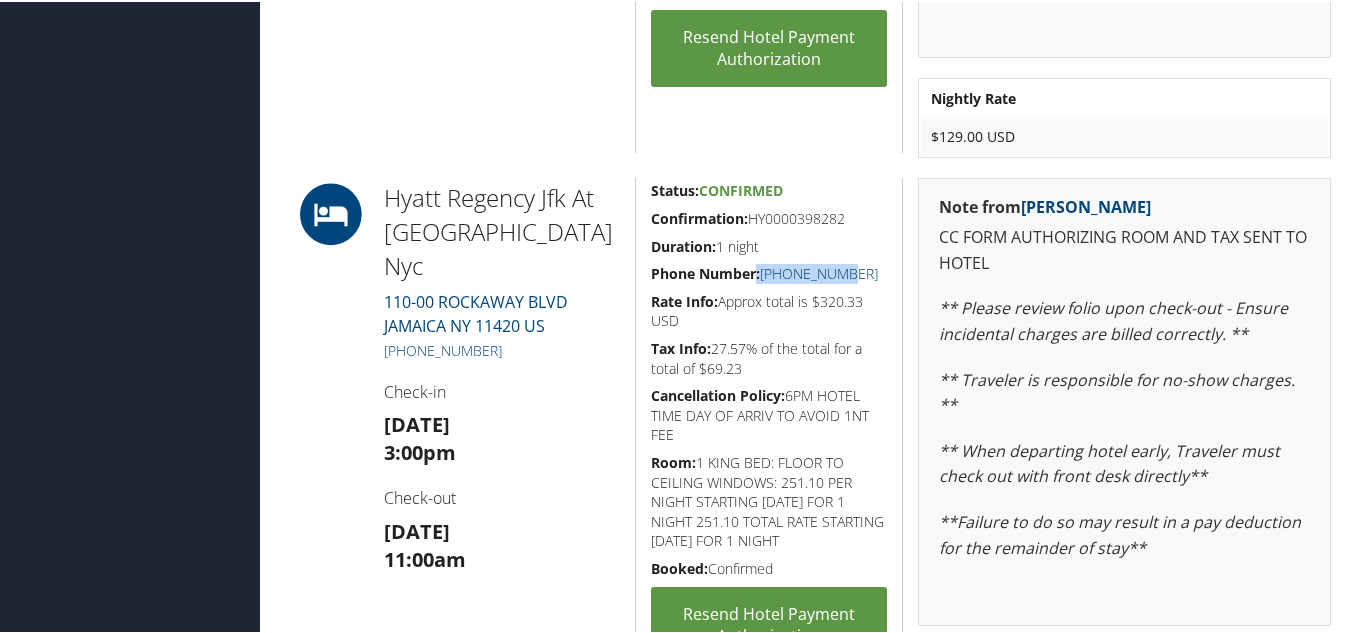 drag, startPoint x: 750, startPoint y: 276, endPoint x: 831, endPoint y: 274, distance: 81.02469 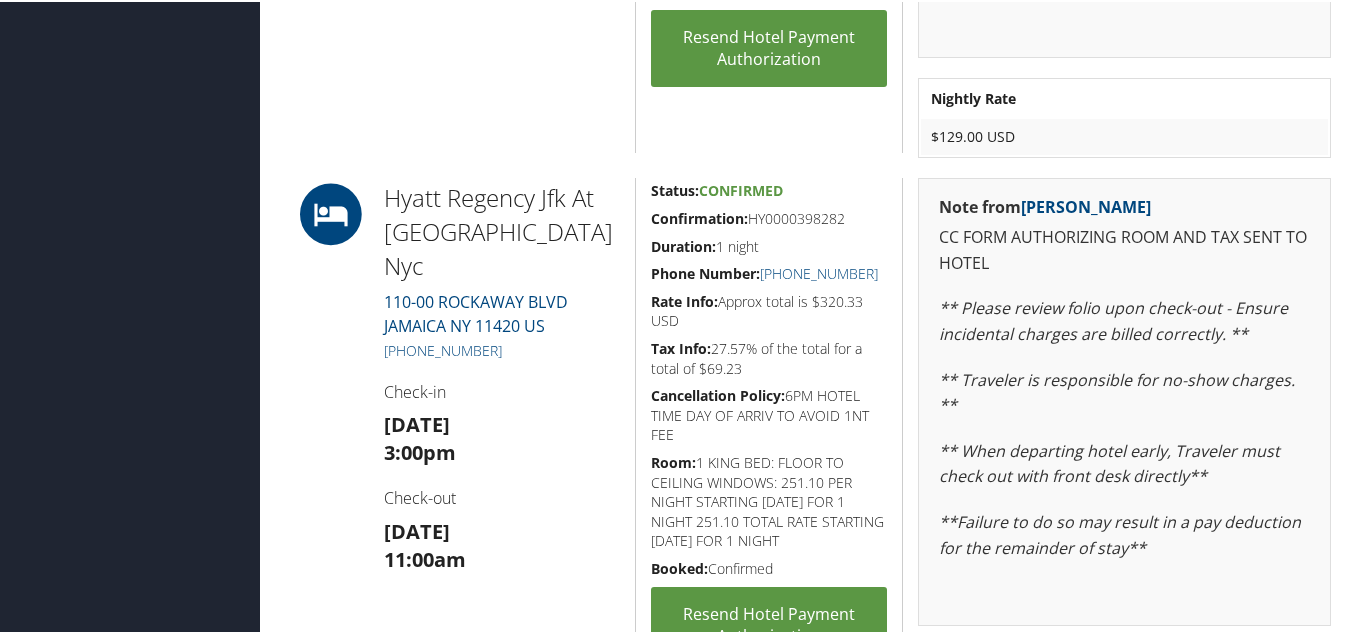 click on "Phone Number:  [PHONE_NUMBER]" at bounding box center [769, 272] 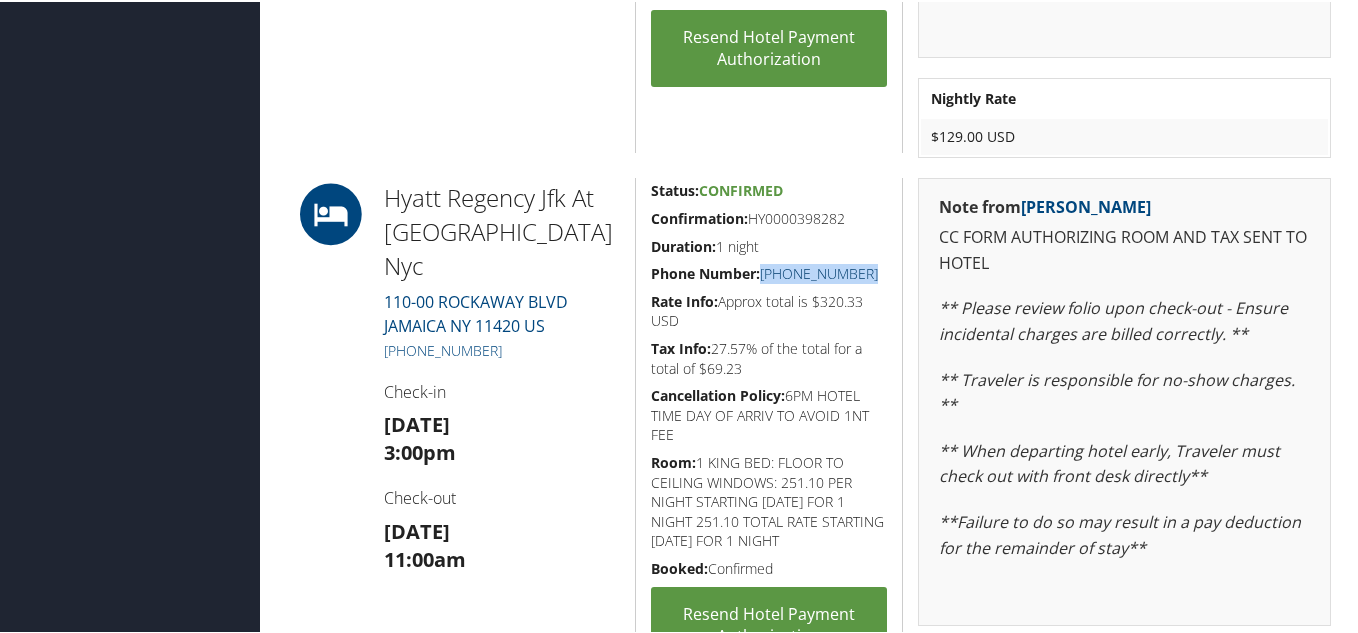 drag, startPoint x: 858, startPoint y: 273, endPoint x: 756, endPoint y: 271, distance: 102.01961 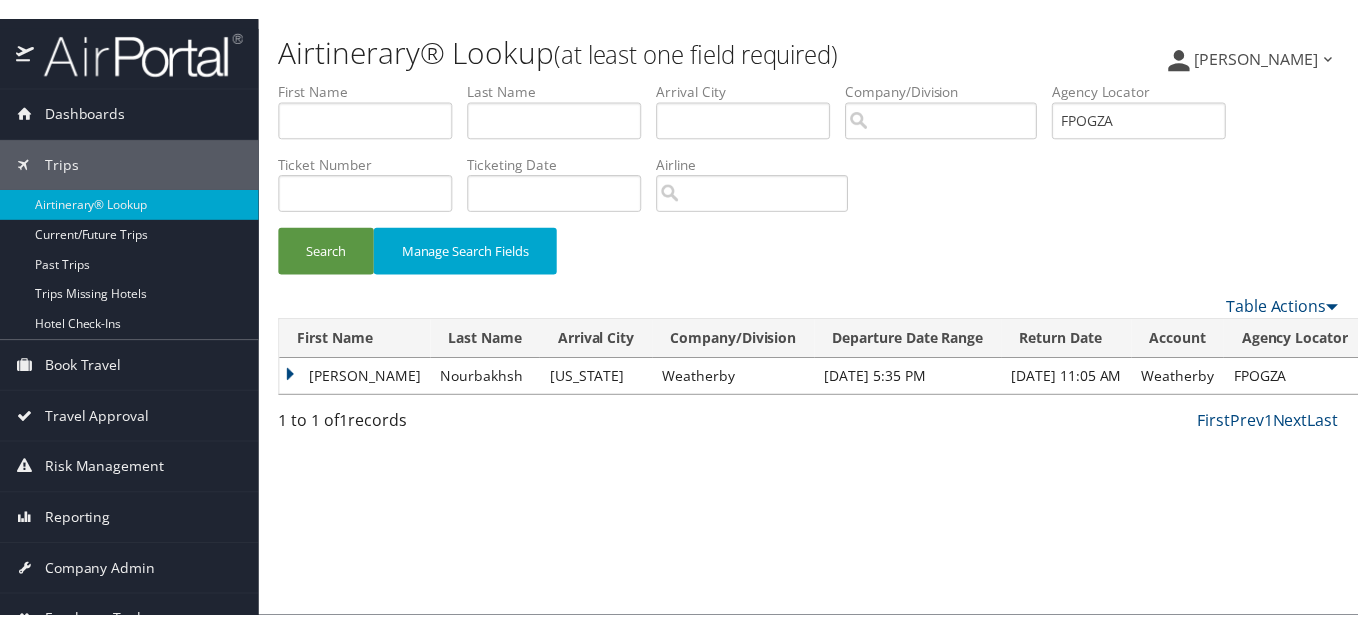 scroll, scrollTop: 0, scrollLeft: 0, axis: both 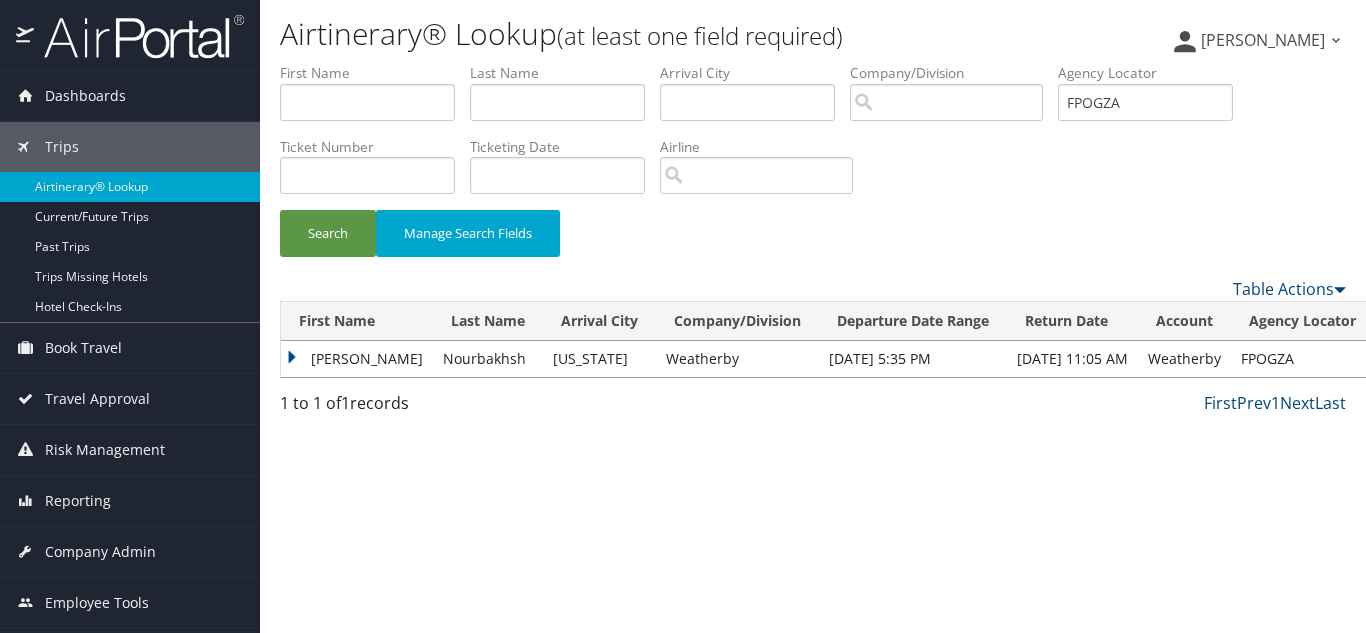 click on "Airtinerary® Lookup  (at least one field required)
Elzobia Smith
Elzobia Smith
My Settings
Travel Agency Contacts
Log Consulting Time
View Travel Profile" at bounding box center (813, 316) 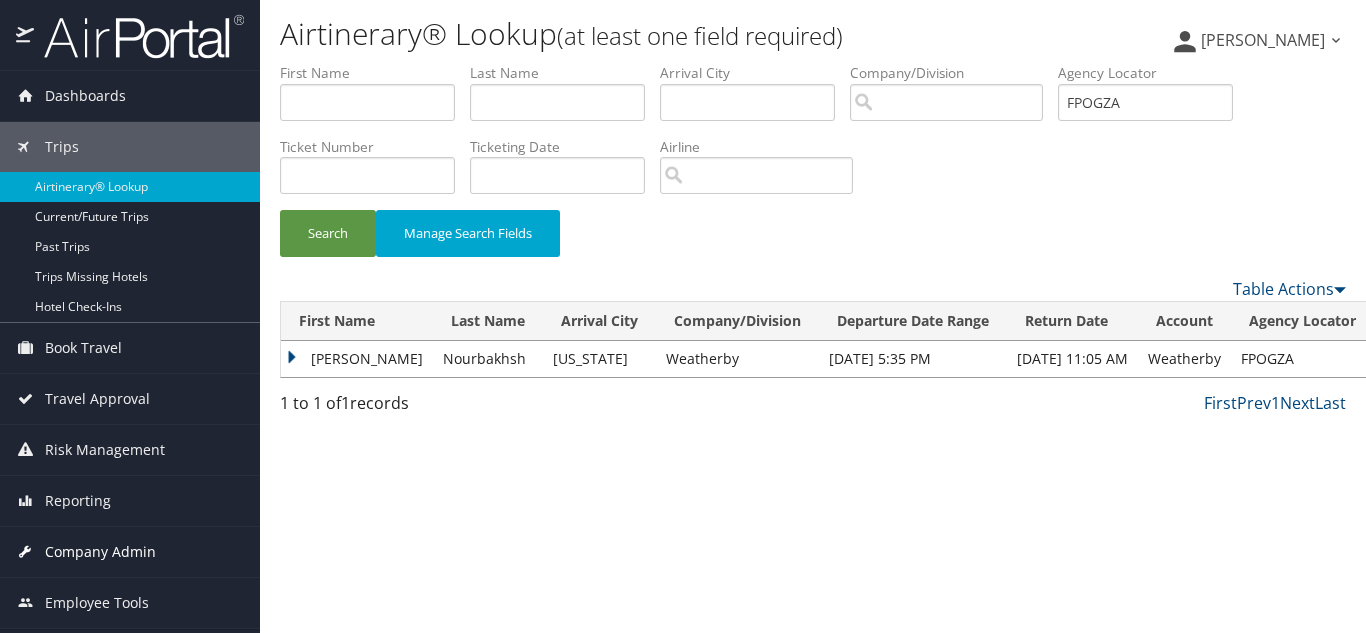 click on "Company Admin" at bounding box center [100, 552] 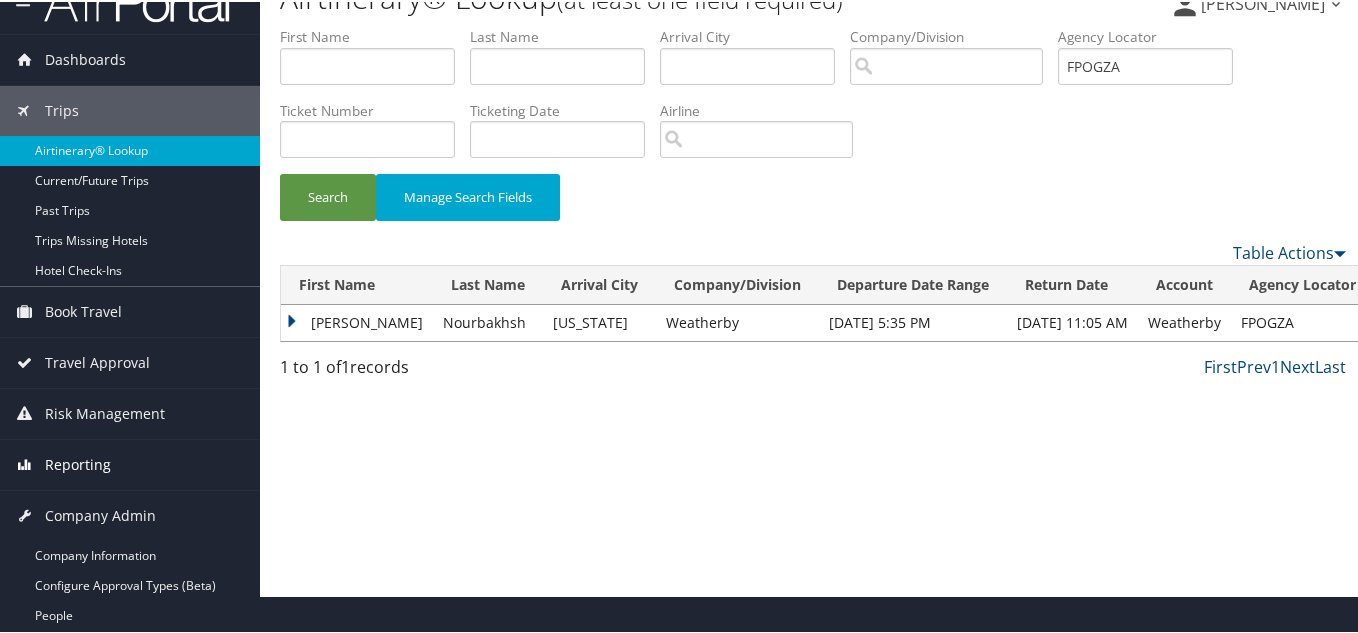 scroll, scrollTop: 36, scrollLeft: 0, axis: vertical 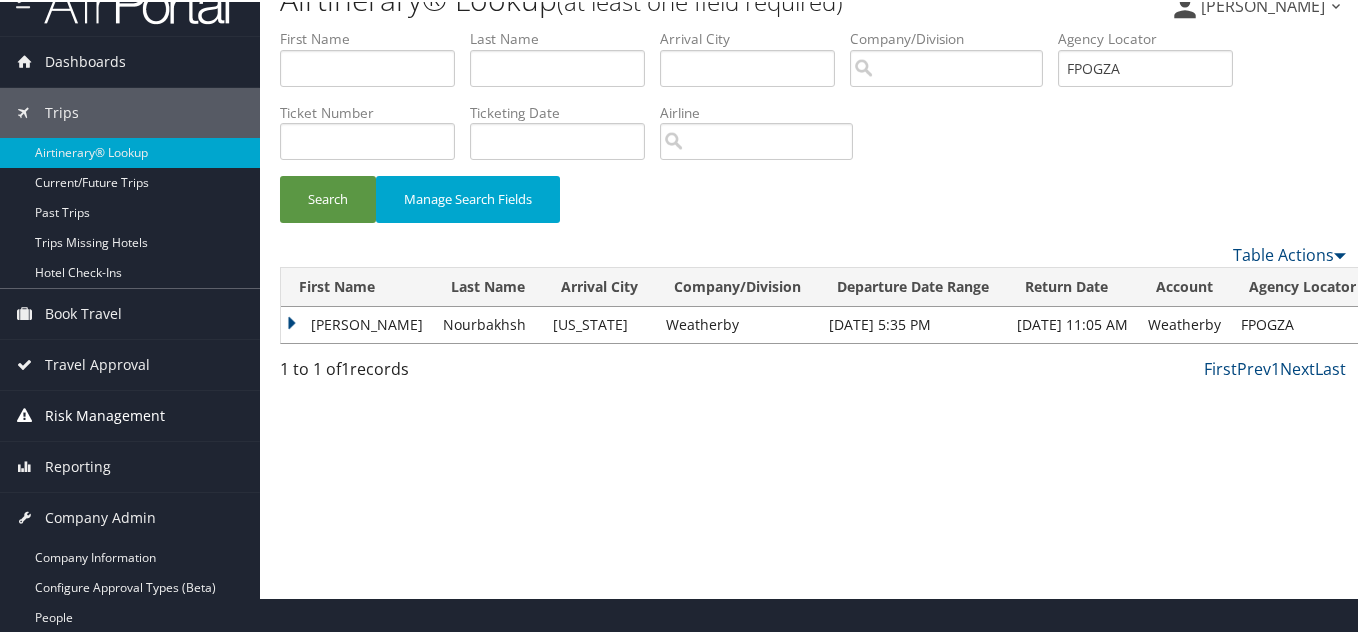 click on "Risk Management" at bounding box center (105, 414) 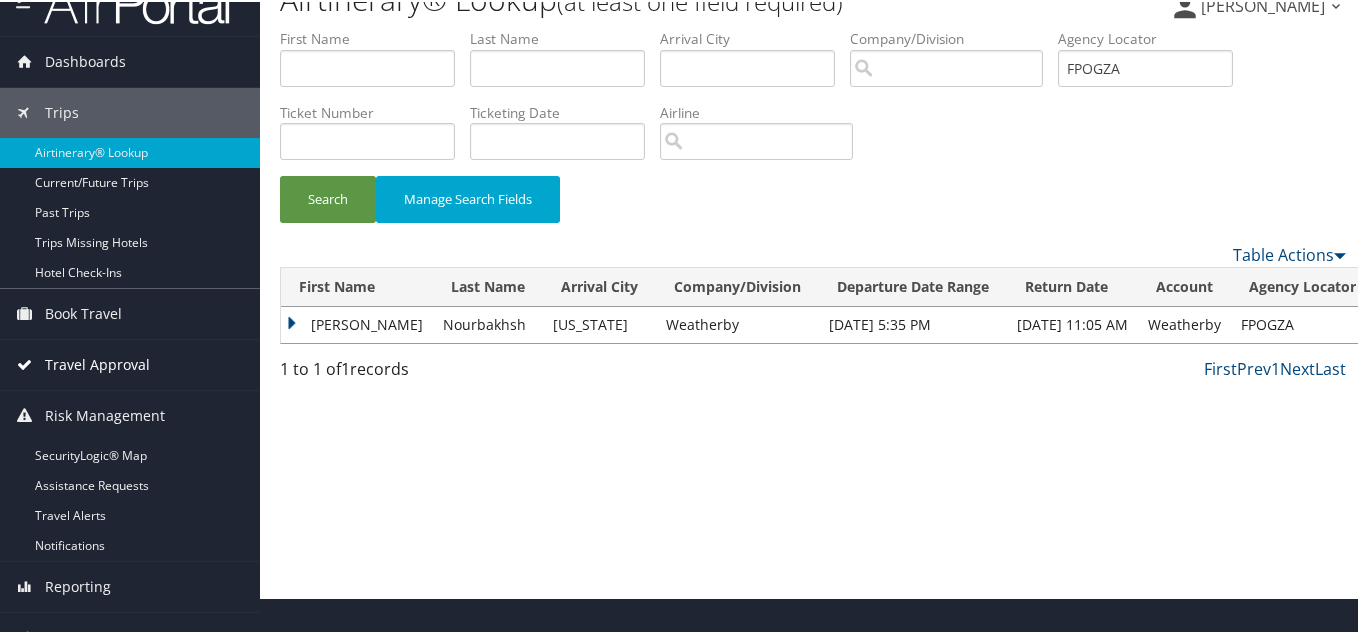 click on "Travel Approval" at bounding box center [130, 363] 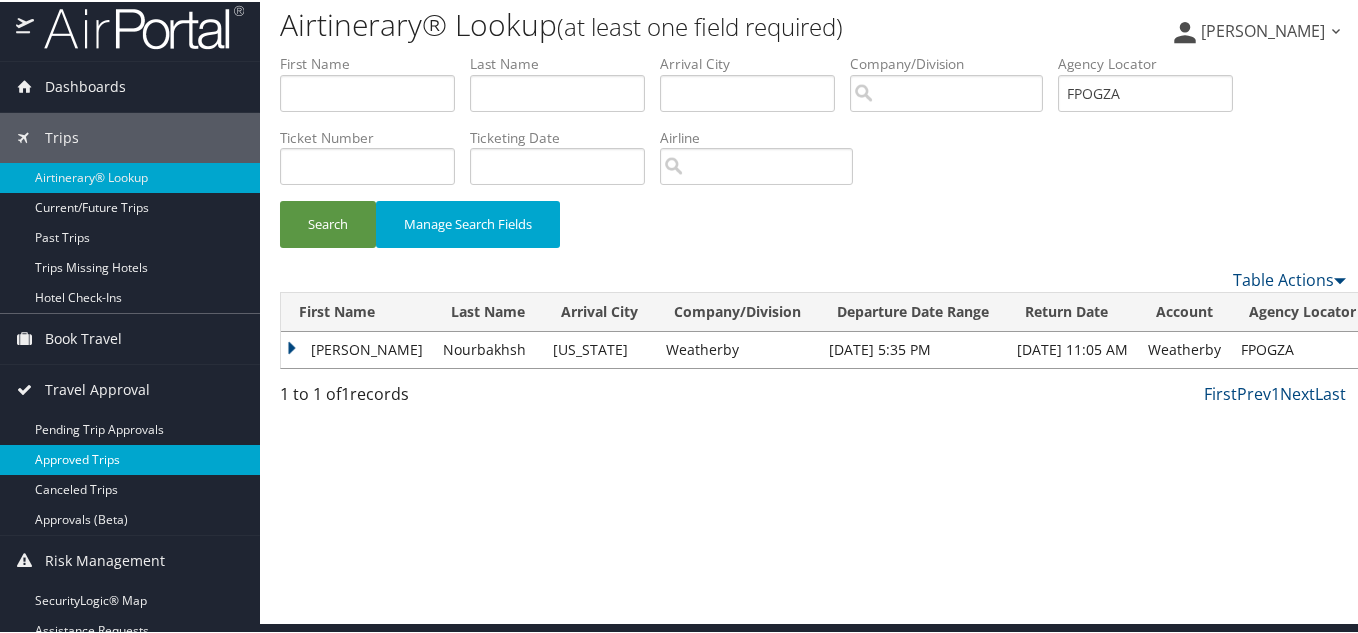 scroll, scrollTop: 0, scrollLeft: 0, axis: both 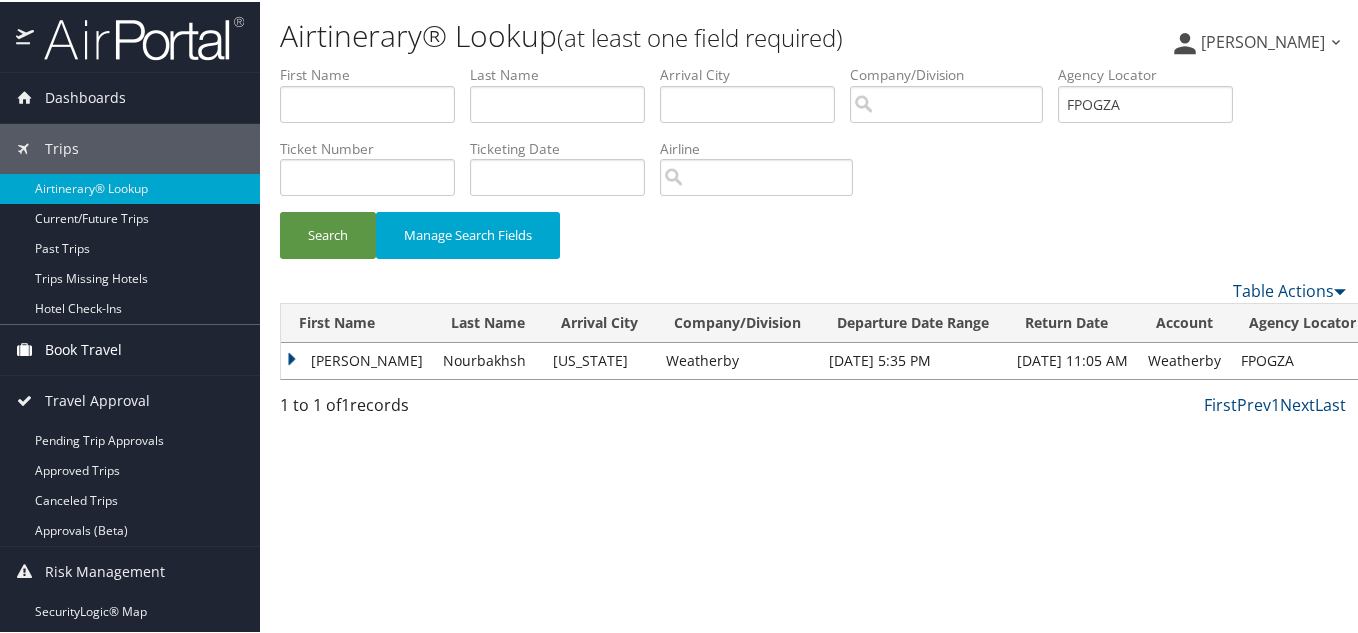 click on "Book Travel" at bounding box center [83, 348] 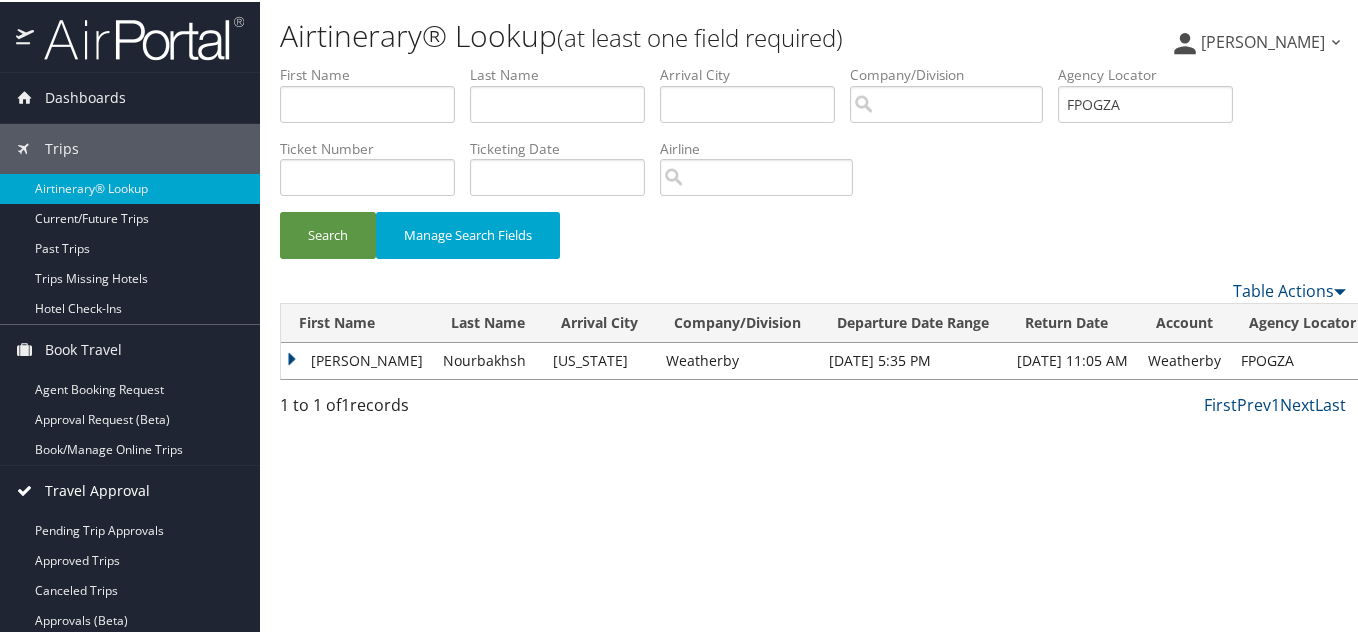click on "Travel Approval" at bounding box center (97, 489) 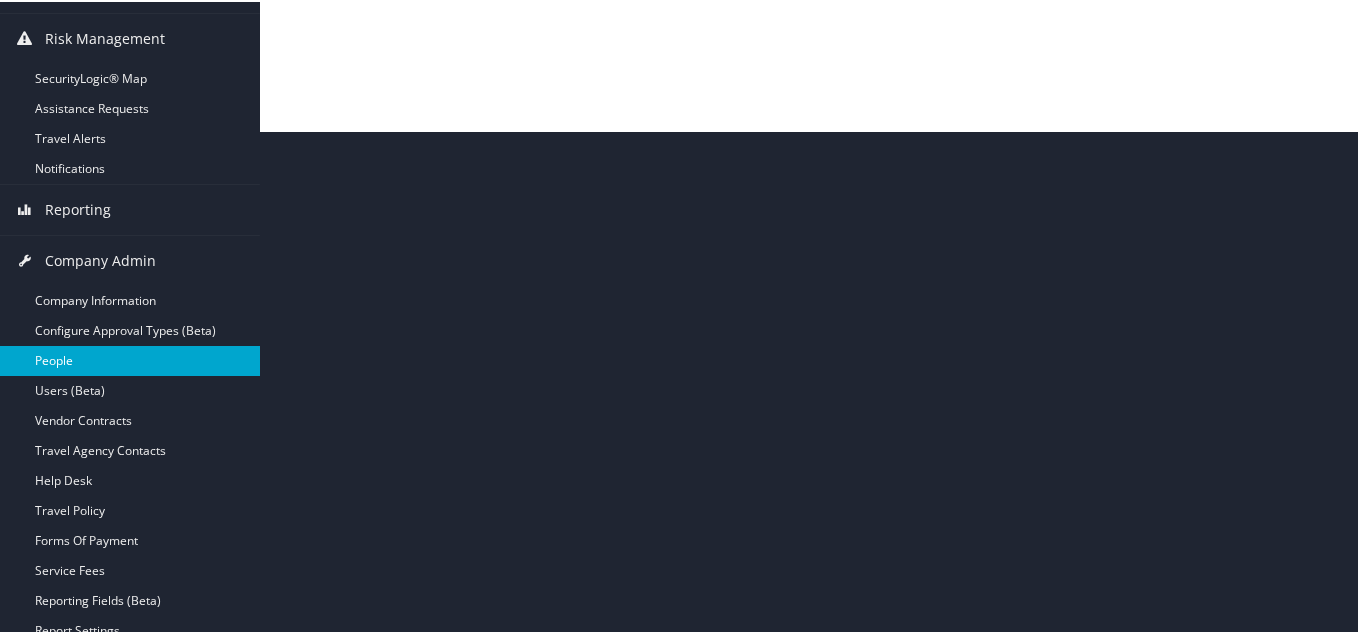 scroll, scrollTop: 446, scrollLeft: 0, axis: vertical 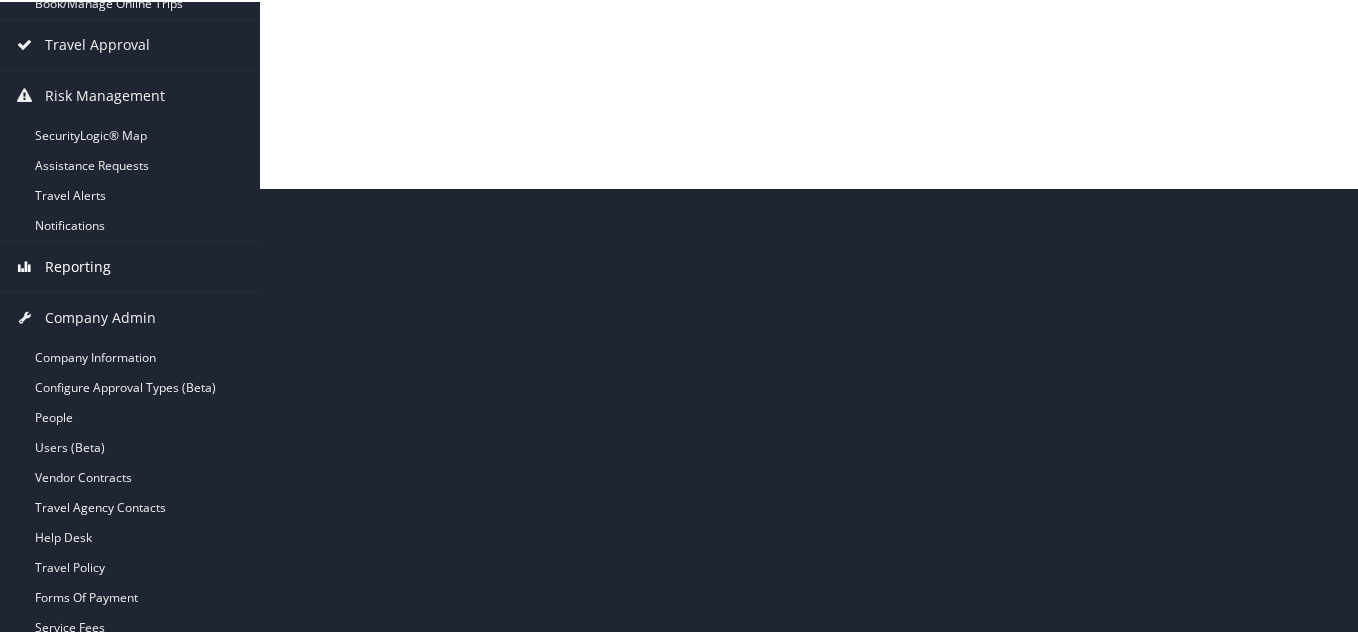 click on "Reporting" at bounding box center [78, 265] 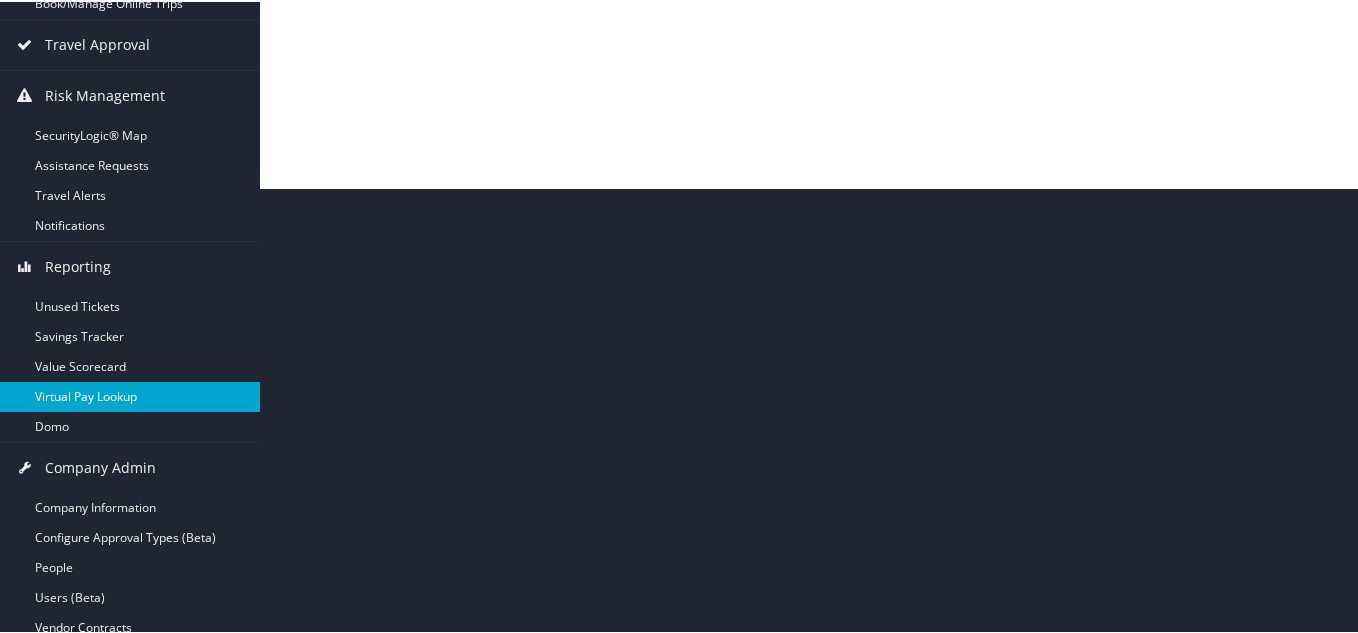 click on "Virtual Pay Lookup" at bounding box center (130, 395) 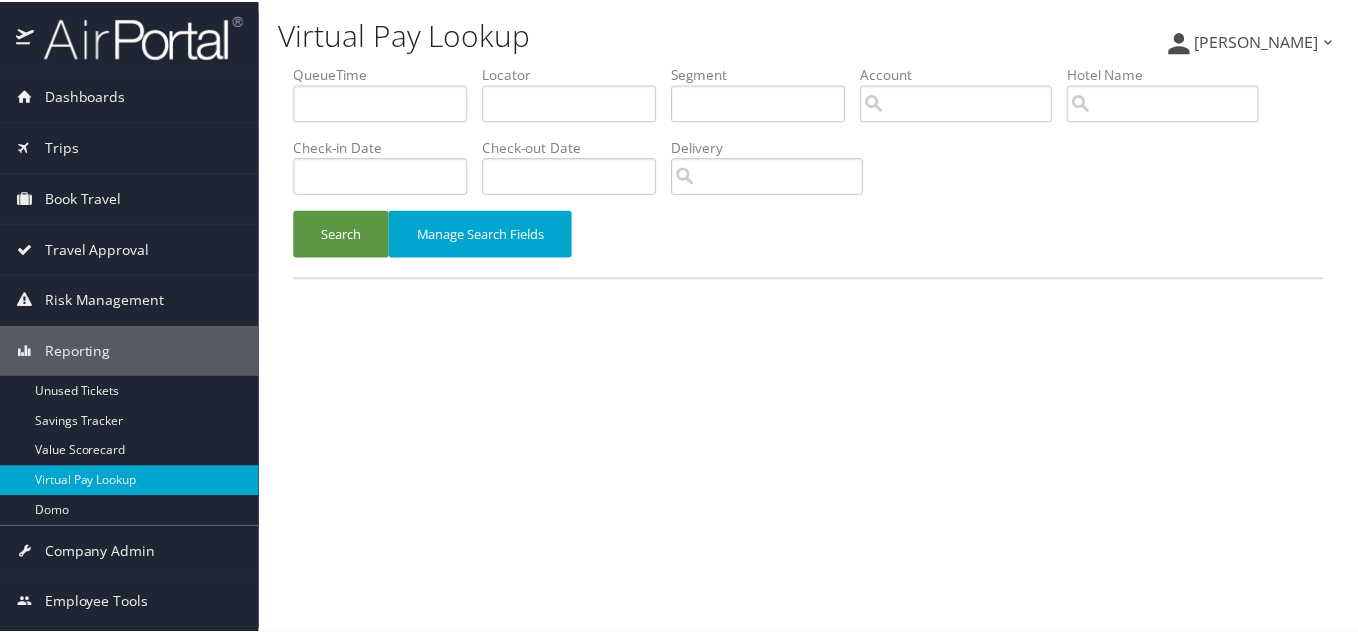 scroll, scrollTop: 0, scrollLeft: 0, axis: both 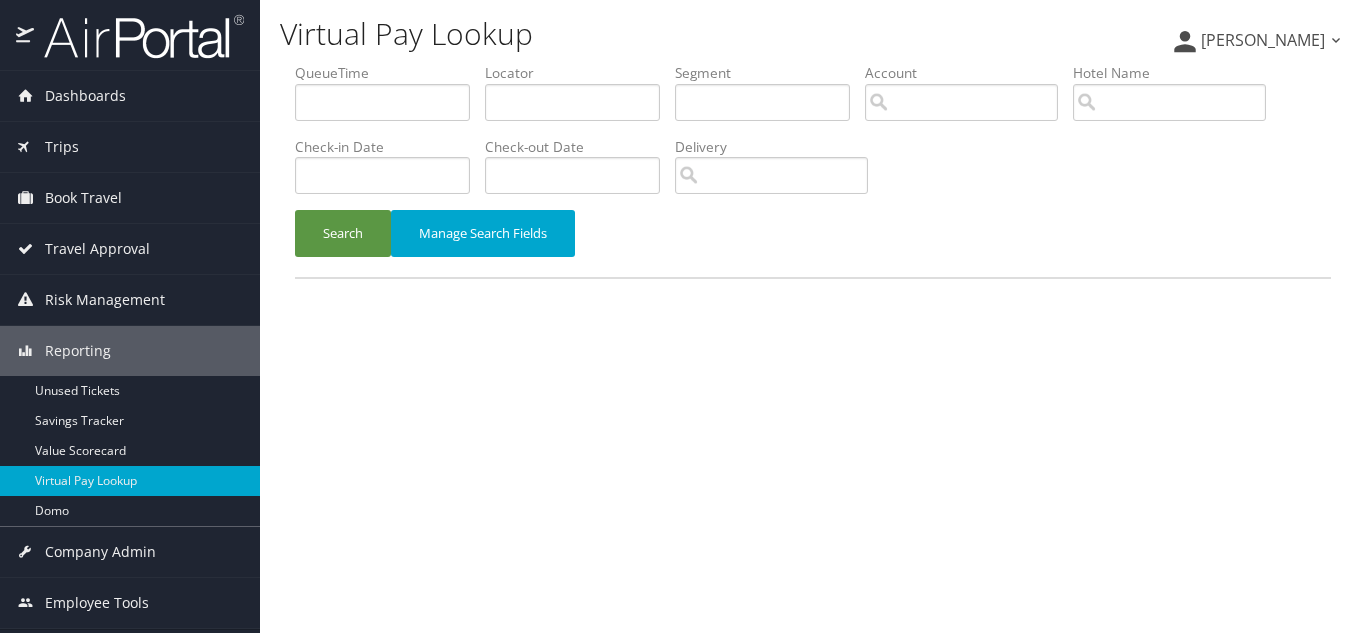 drag, startPoint x: 821, startPoint y: 69, endPoint x: 819, endPoint y: 98, distance: 29.068884 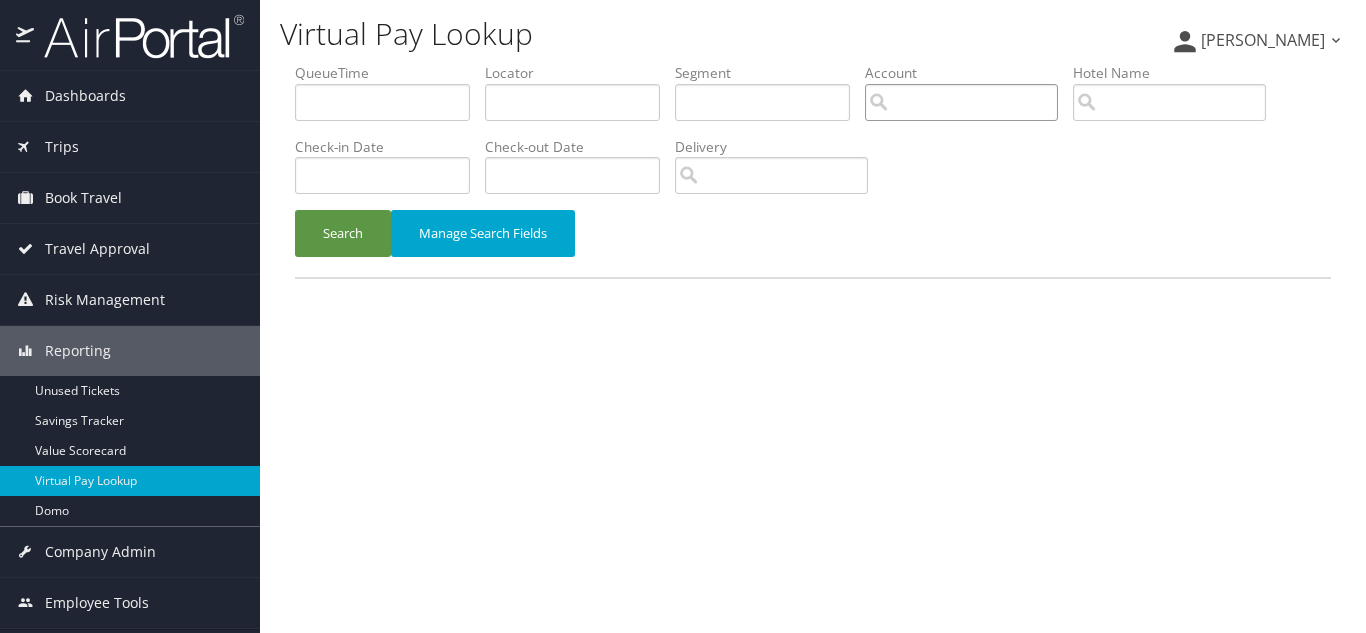 click at bounding box center [961, 102] 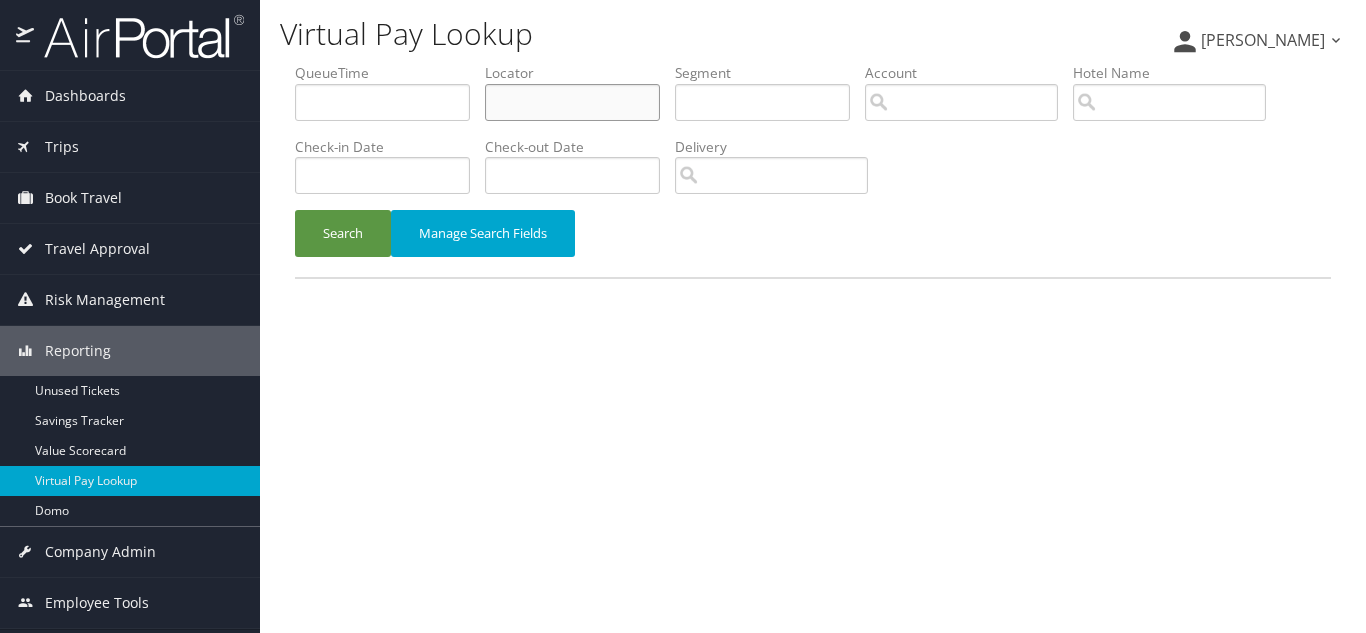 click at bounding box center [572, 102] 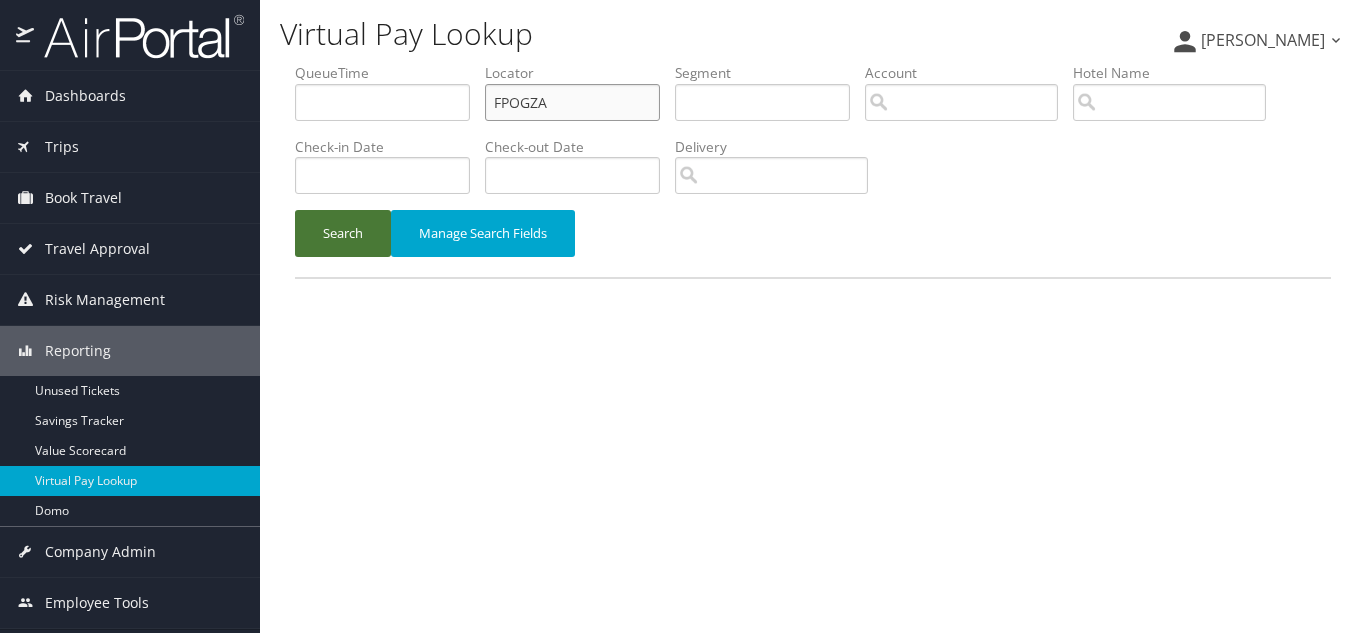 type on "FPOGZA" 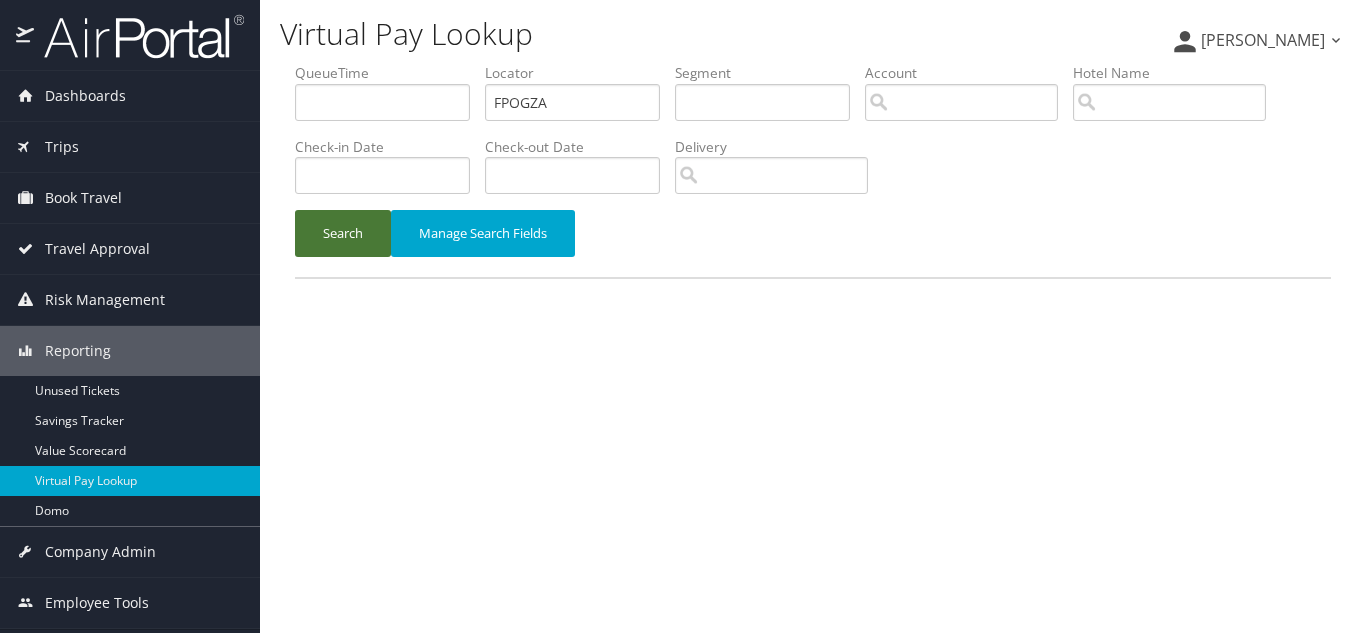 click on "Search" at bounding box center [343, 233] 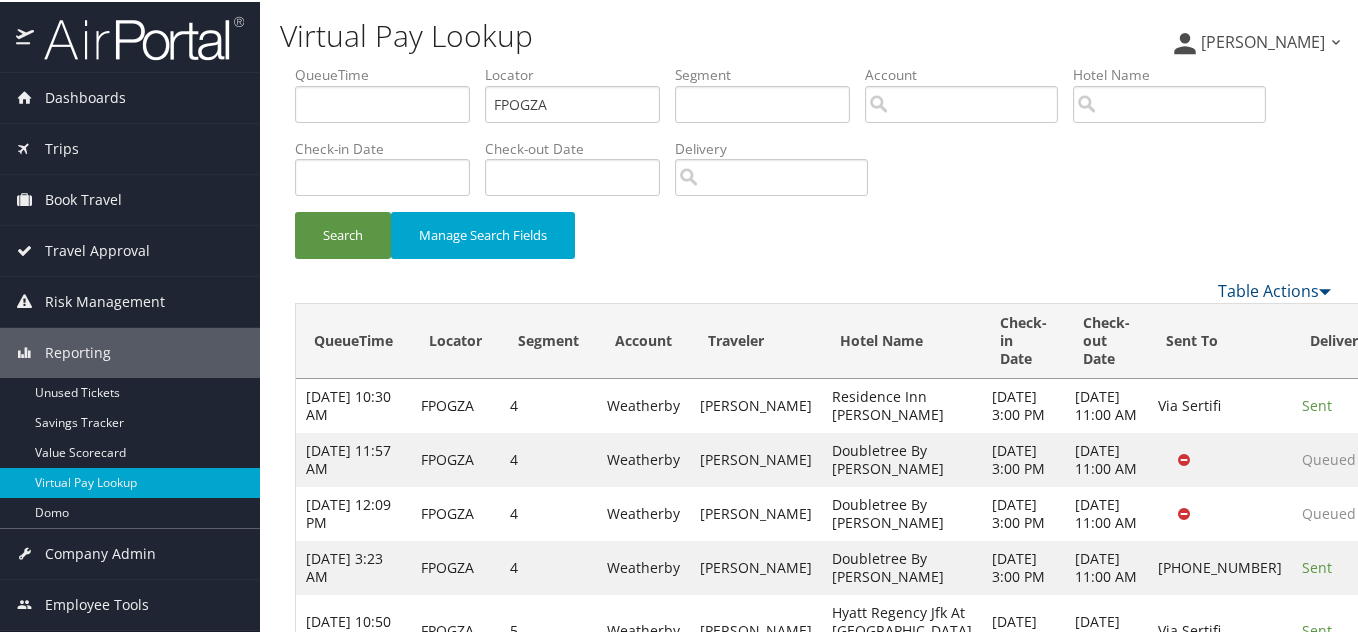drag, startPoint x: 877, startPoint y: 88, endPoint x: 576, endPoint y: 289, distance: 361.942 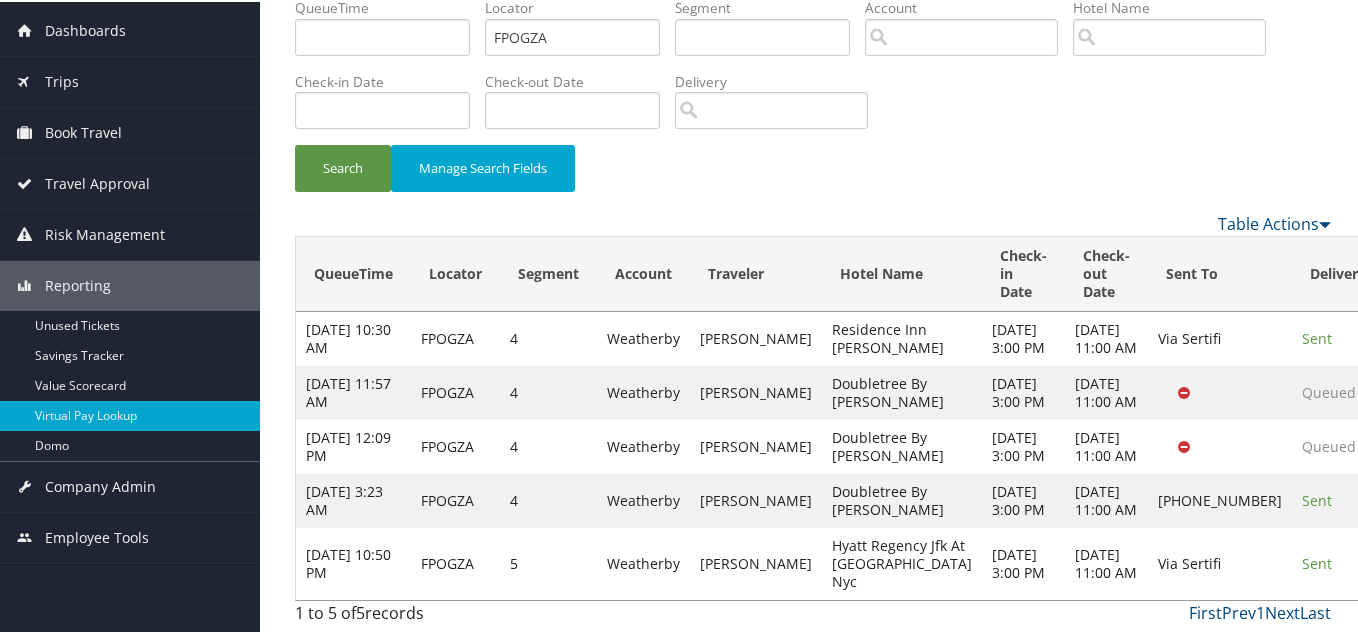 scroll, scrollTop: 226, scrollLeft: 0, axis: vertical 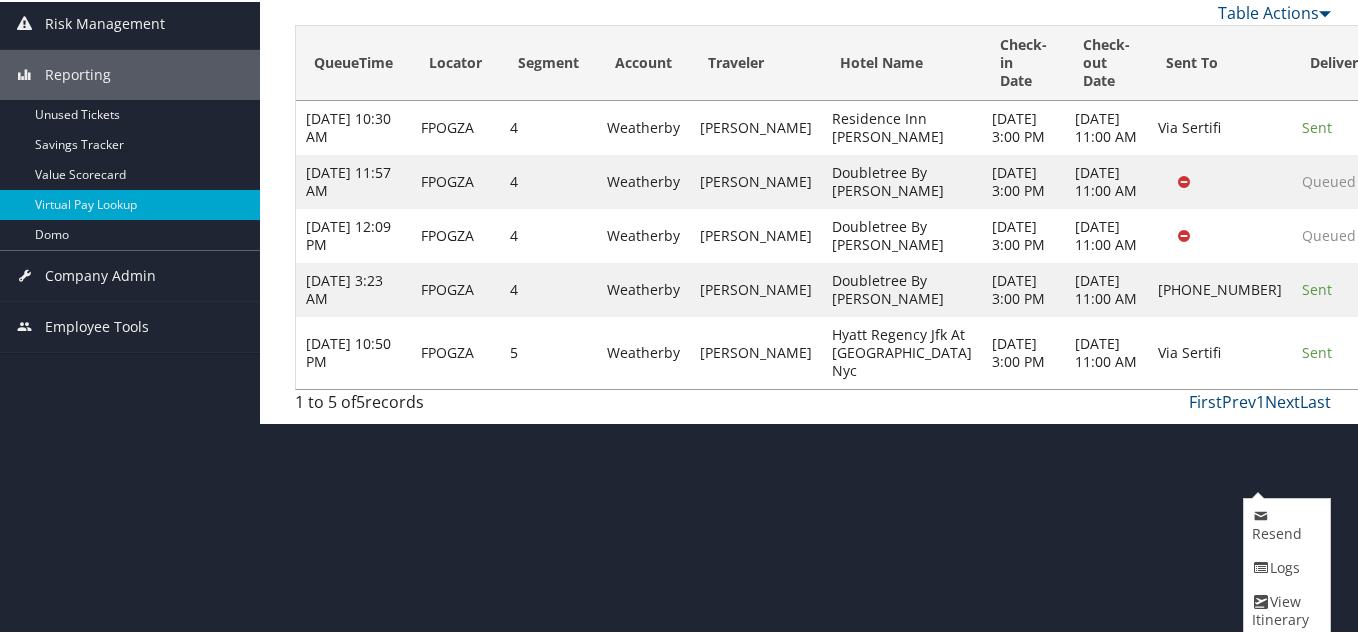 click on "QueueTime Locator FPOGZA Segment Account Traveler Hotel Name Check-in Date Check-out Date Delivery Search Manage Search Fields
Table Actions  Loading... QueueTime Locator Segment Account Traveler Hotel Name Check-in Date Check-out Date Sent To Delivery Actions Jun 27, 2025 10:30 AM FPOGZA 4 Weatherby NOURBAKHSH AIDA Residence Inn Bingham Marriott Jul 13, 2025 3:00 PM Aug 16, 2025 11:00 AM Via Sertifi Sent Actions   Resend  Logs  View Itinerary Jul 2, 2025 11:57 AM FPOGZA 4 Weatherby NOURBAKHSH AIDA Doubletree By Hilton Binghamton Jul 13, 2025 3:00 PM Aug 15, 2025 11:00 AM Queued Actions   Resend  Logs  View Itinerary Jul 2, 2025 12:09 PM FPOGZA 4 Weatherby NOURBAKHSH AIDA Doubletree By Hilton Binghamton Jul 13, 2025 3:00 PM Aug 15, 2025 11:00 AM Queued Actions   Resend  Logs  View Itinerary Jul 11, 2025 3:23 AM FPOGZA 4 Weatherby NOURBAKHSH AIDA Doubletree By Hilton Binghamton Jul 13, 2025 3:00 PM Aug 15, 2025 11:00 AM +1 (607) 724-7263 Sent Actions   Resend  Logs  Delivery Information FPOGZA 5 Sent" at bounding box center (813, 103) 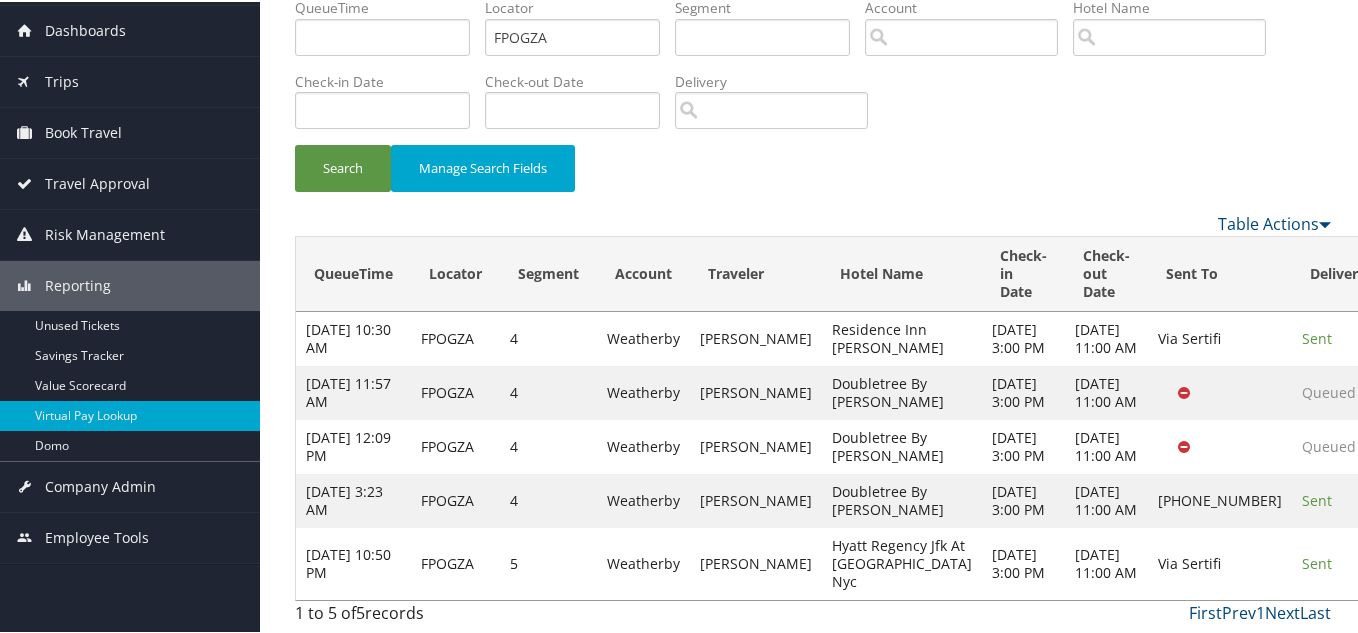 scroll, scrollTop: 226, scrollLeft: 0, axis: vertical 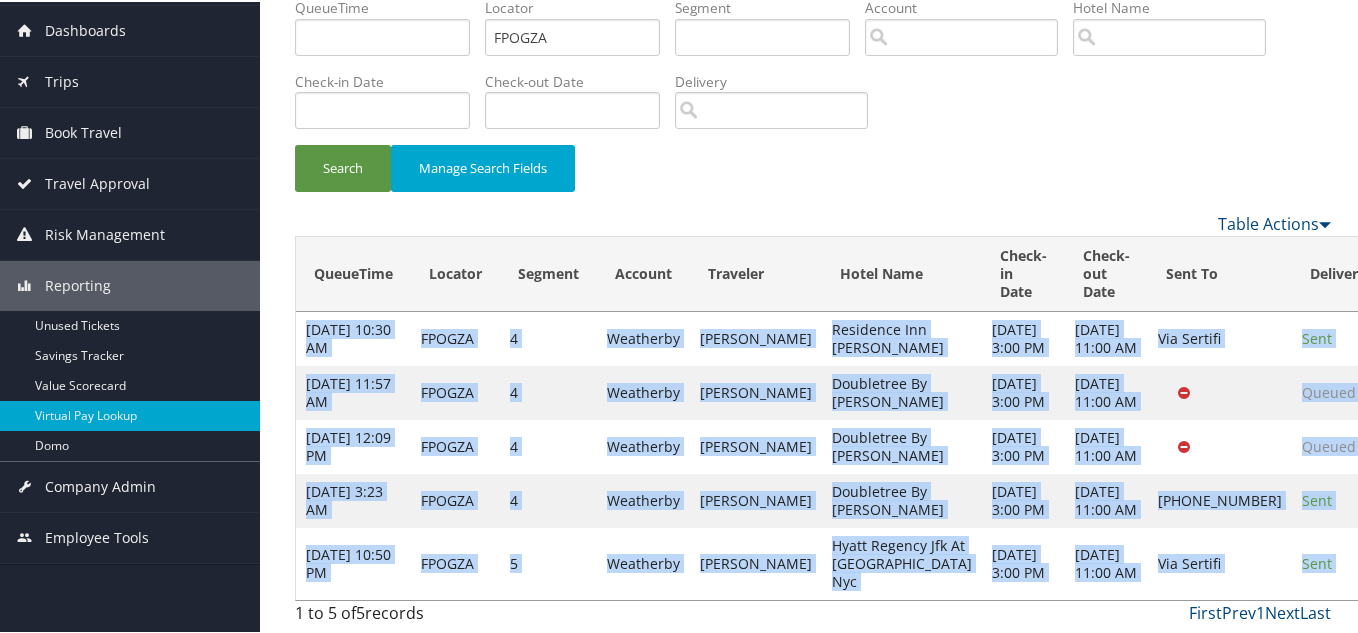 drag, startPoint x: 305, startPoint y: 181, endPoint x: 1304, endPoint y: 562, distance: 1069.1875 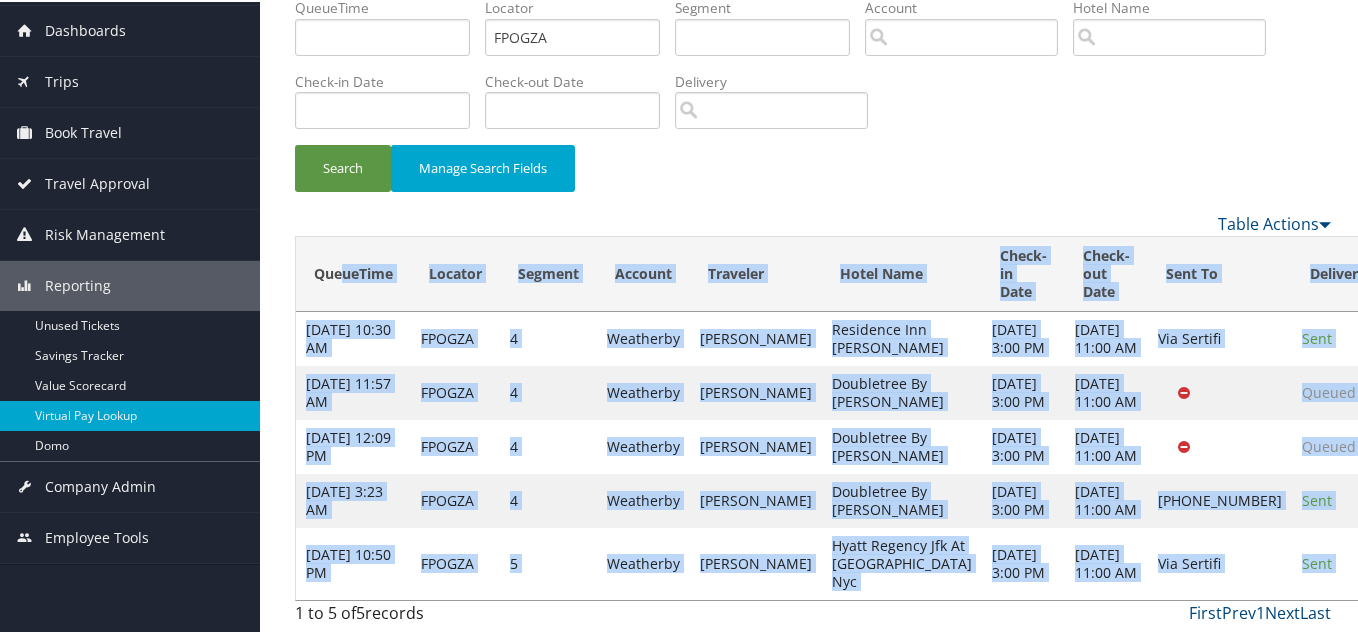 drag, startPoint x: 1304, startPoint y: 562, endPoint x: 305, endPoint y: 77, distance: 1110.5071 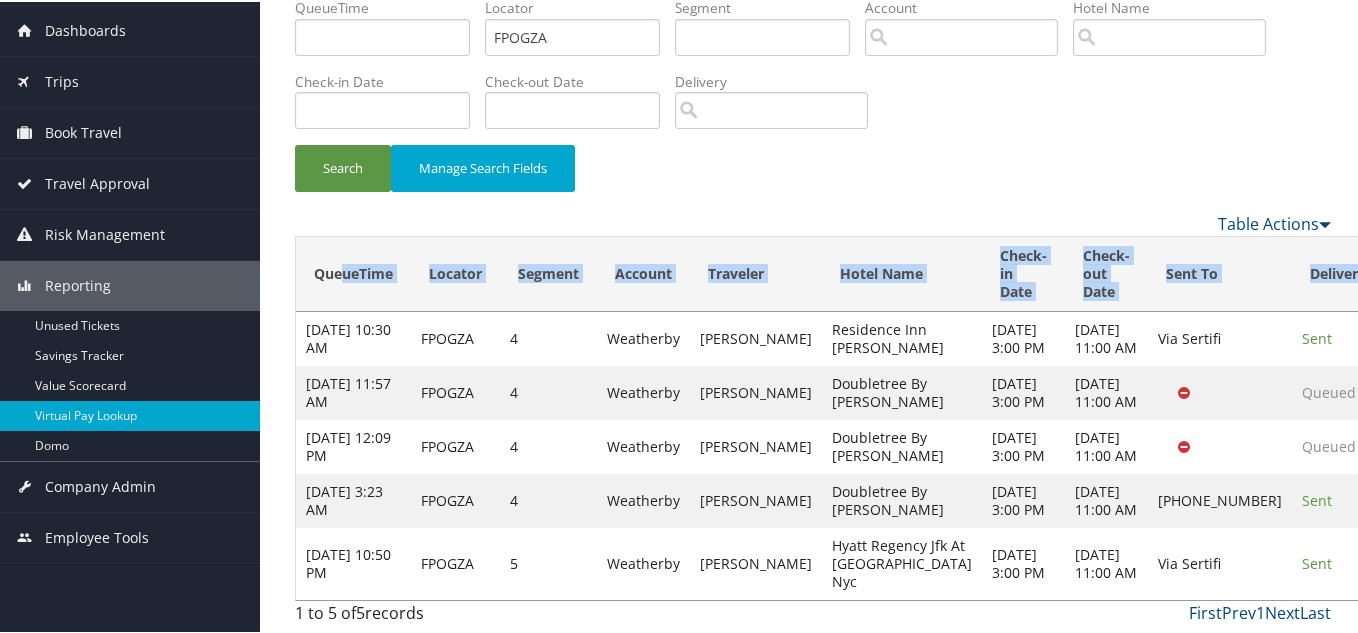 drag, startPoint x: 302, startPoint y: 99, endPoint x: 306, endPoint y: 111, distance: 12.649111 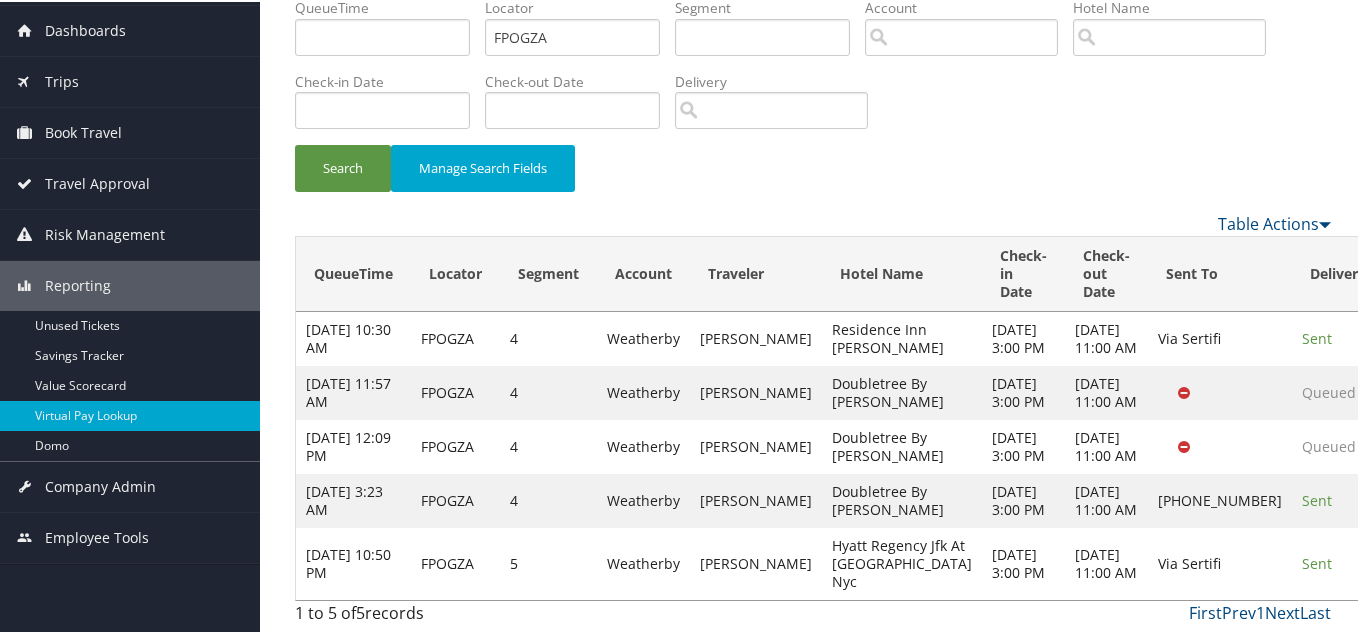 drag, startPoint x: 313, startPoint y: 99, endPoint x: 498, endPoint y: 258, distance: 243.93852 